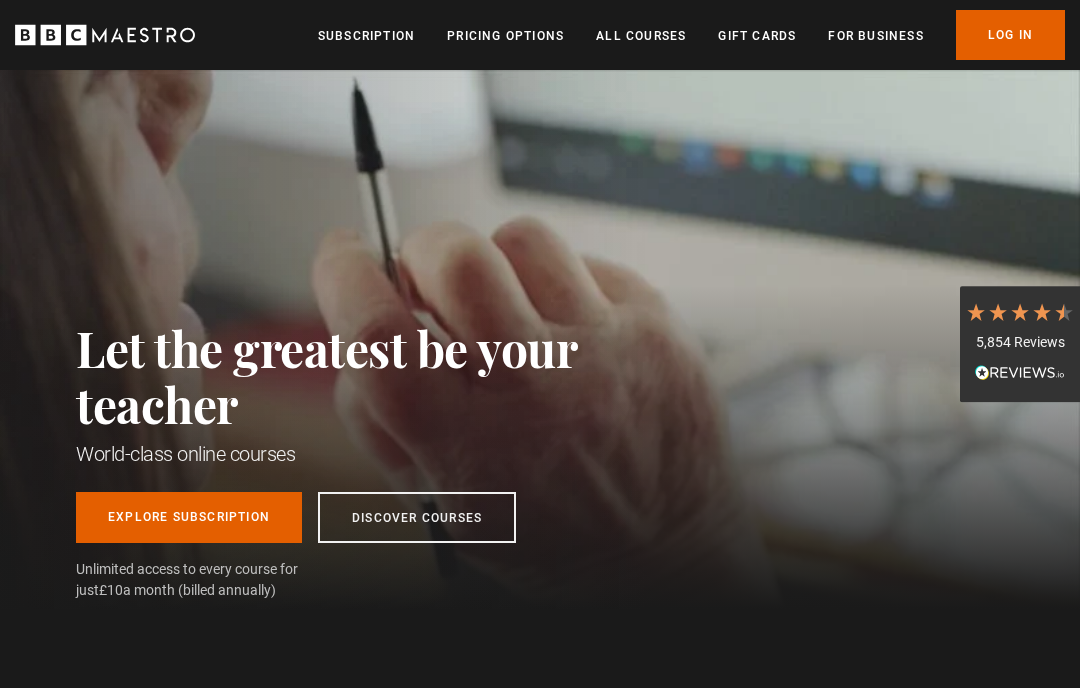 scroll, scrollTop: 0, scrollLeft: 0, axis: both 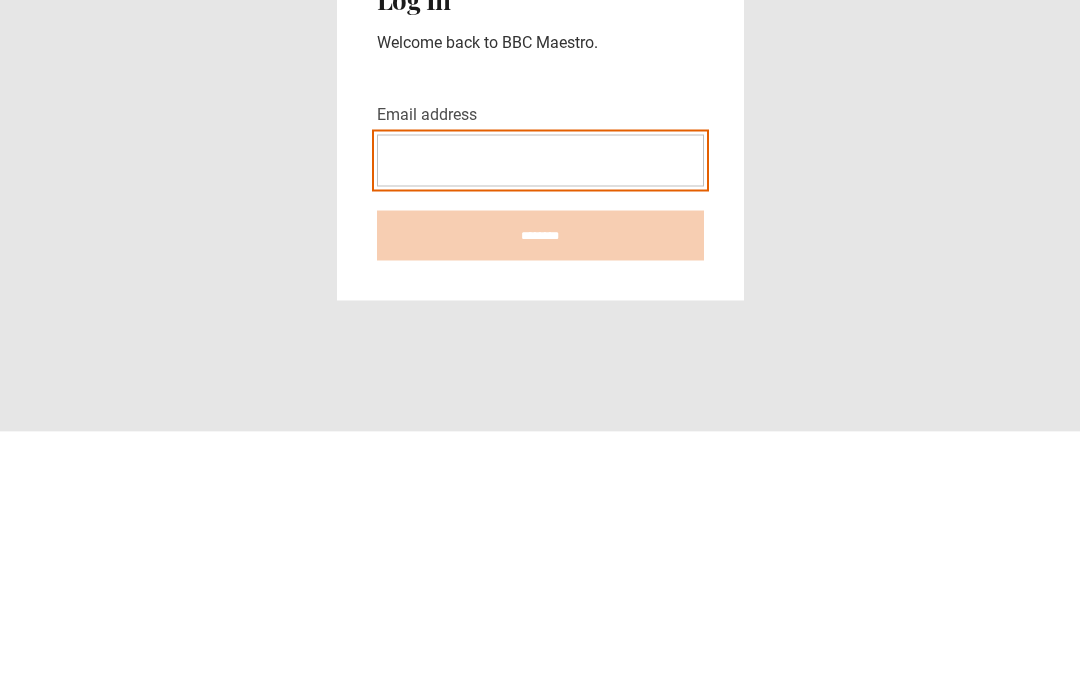 type on "**********" 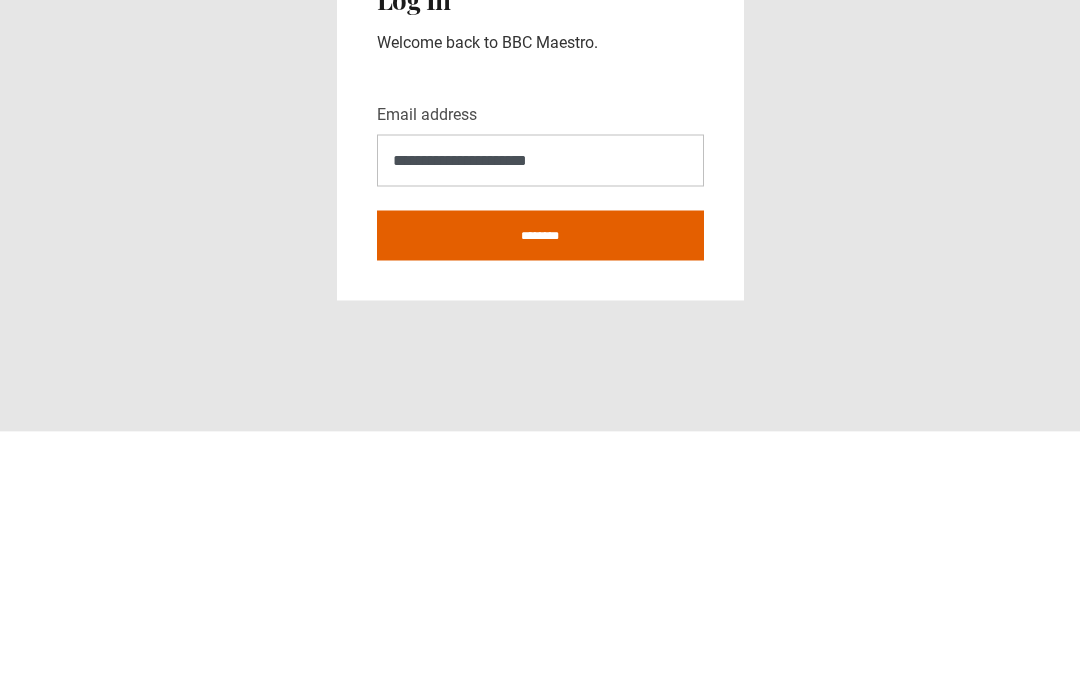 click on "********" at bounding box center (540, 492) 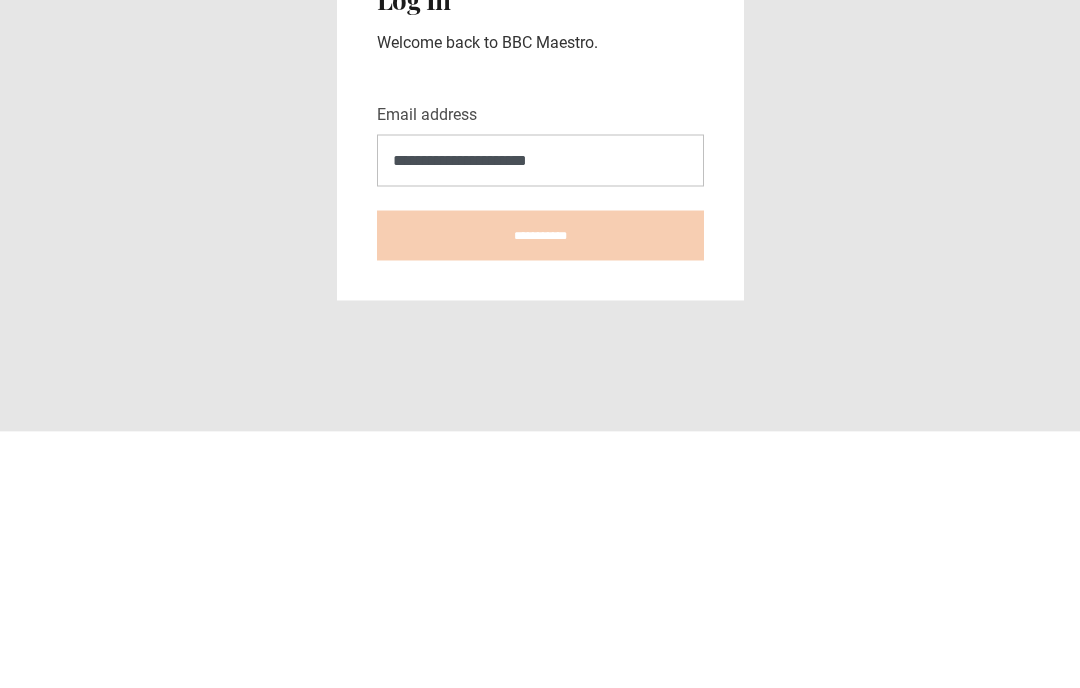 type on "**********" 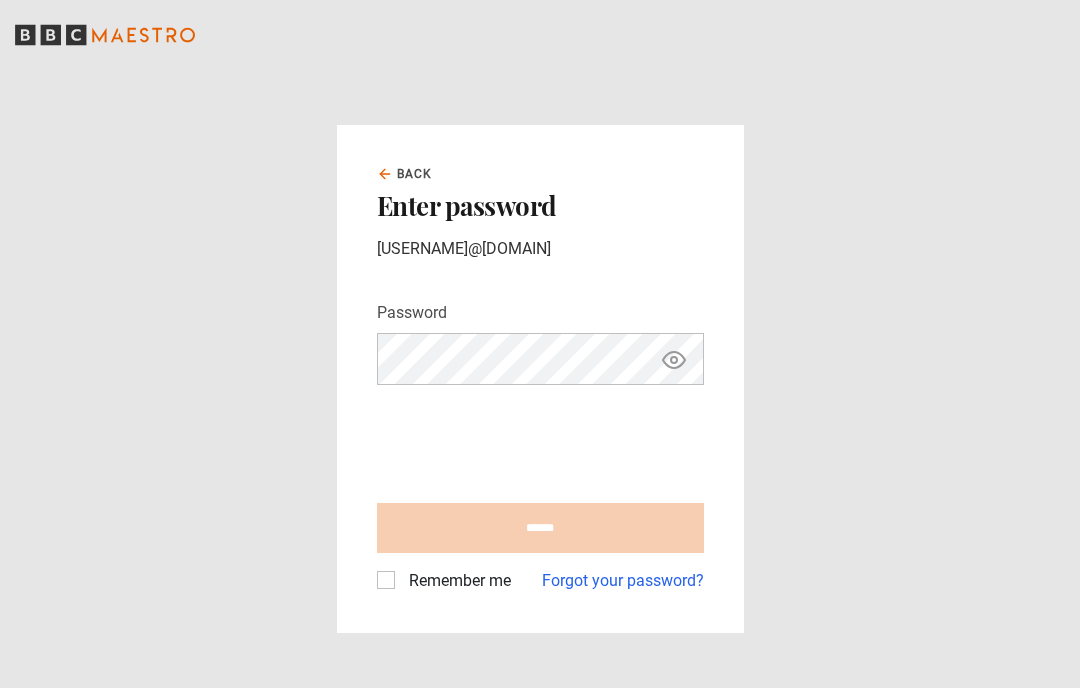 scroll, scrollTop: 0, scrollLeft: 0, axis: both 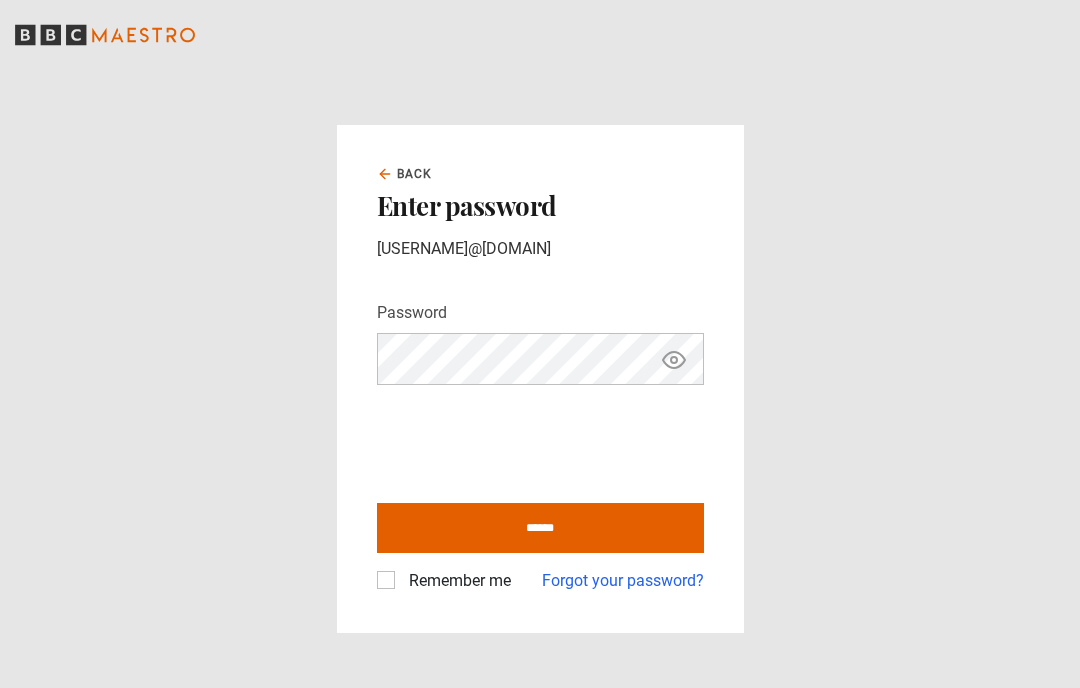 click on "******" at bounding box center (540, 528) 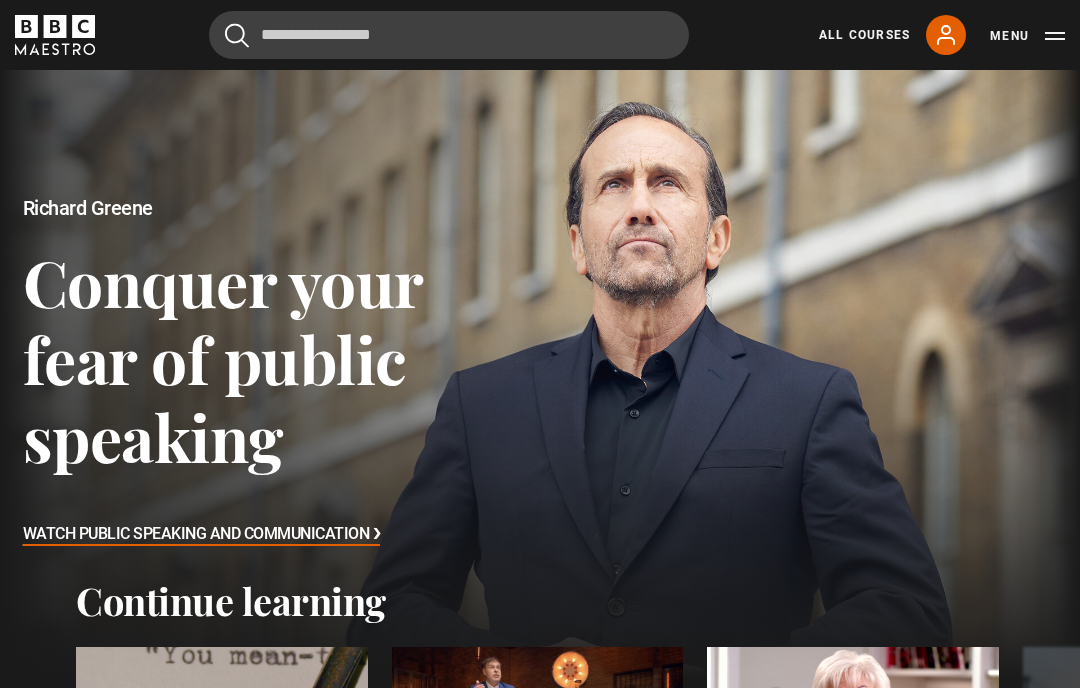 scroll, scrollTop: 0, scrollLeft: 0, axis: both 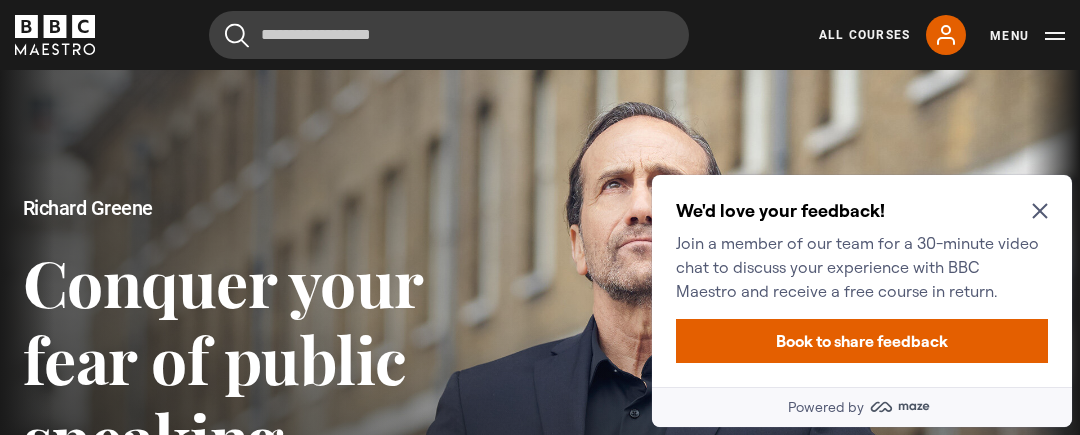 click 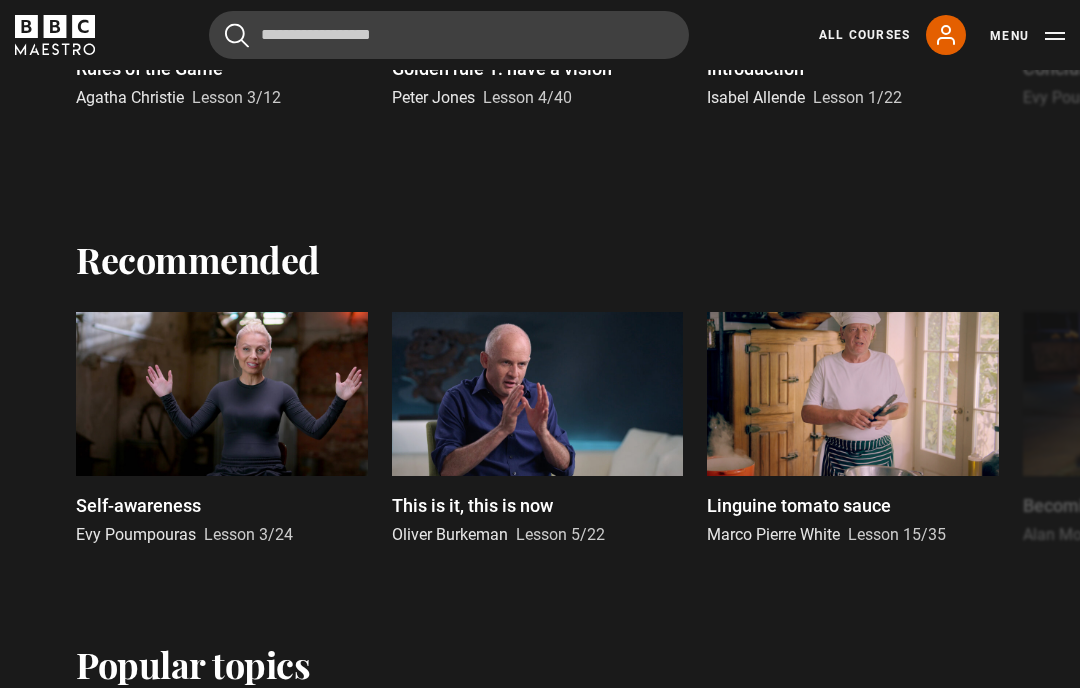 scroll, scrollTop: 775, scrollLeft: 0, axis: vertical 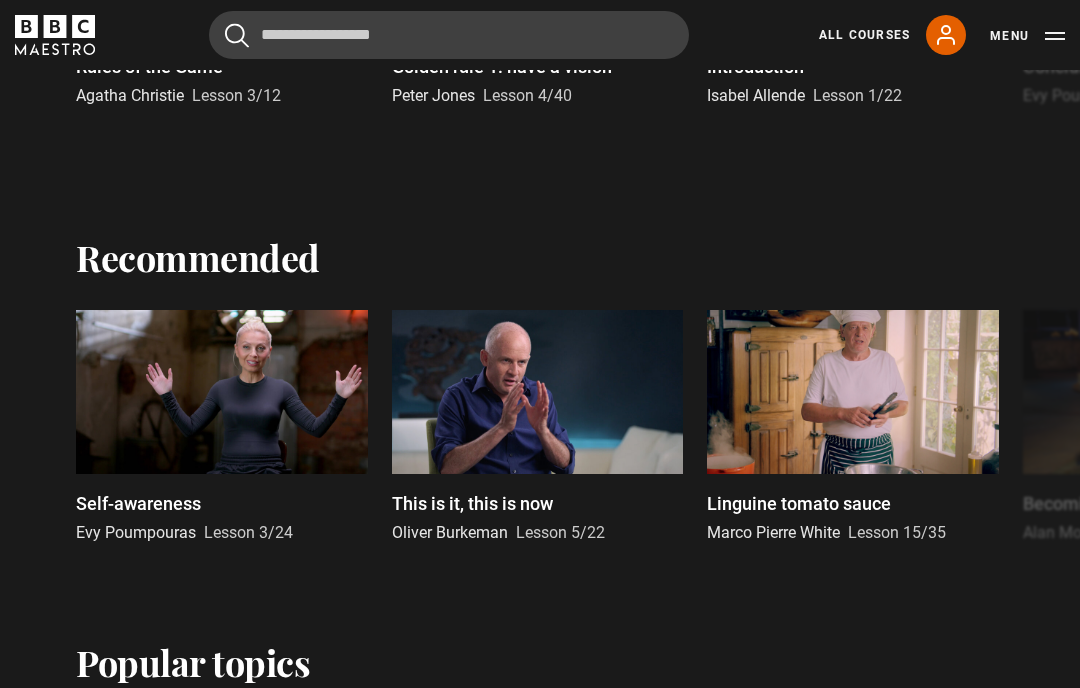 click at bounding box center (853, 392) 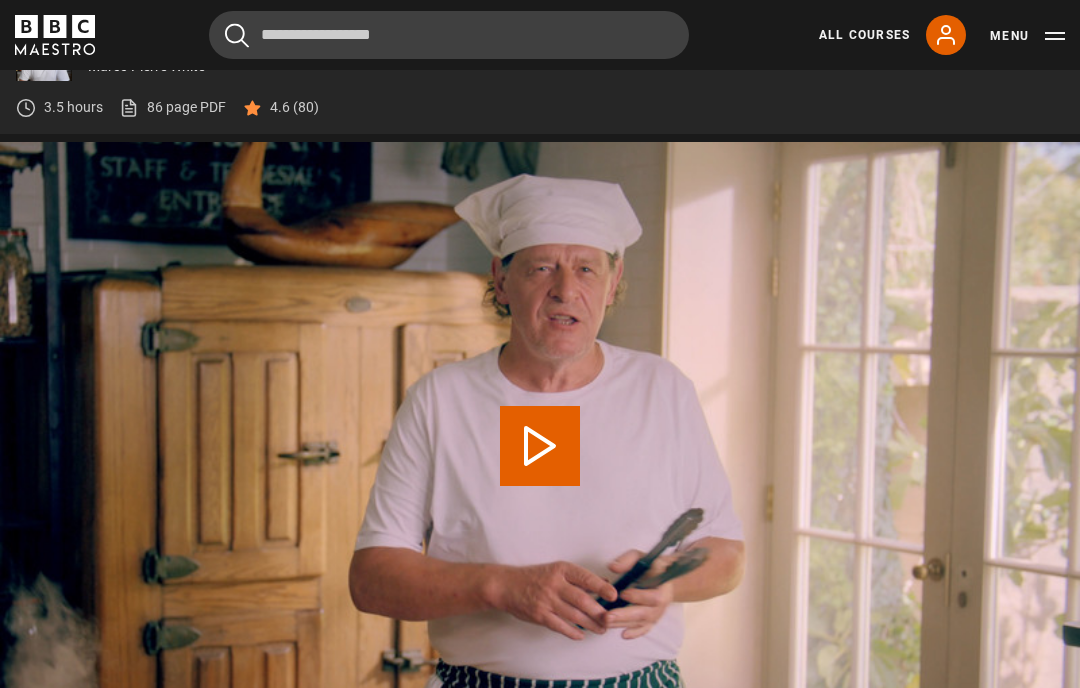 scroll, scrollTop: 0, scrollLeft: 0, axis: both 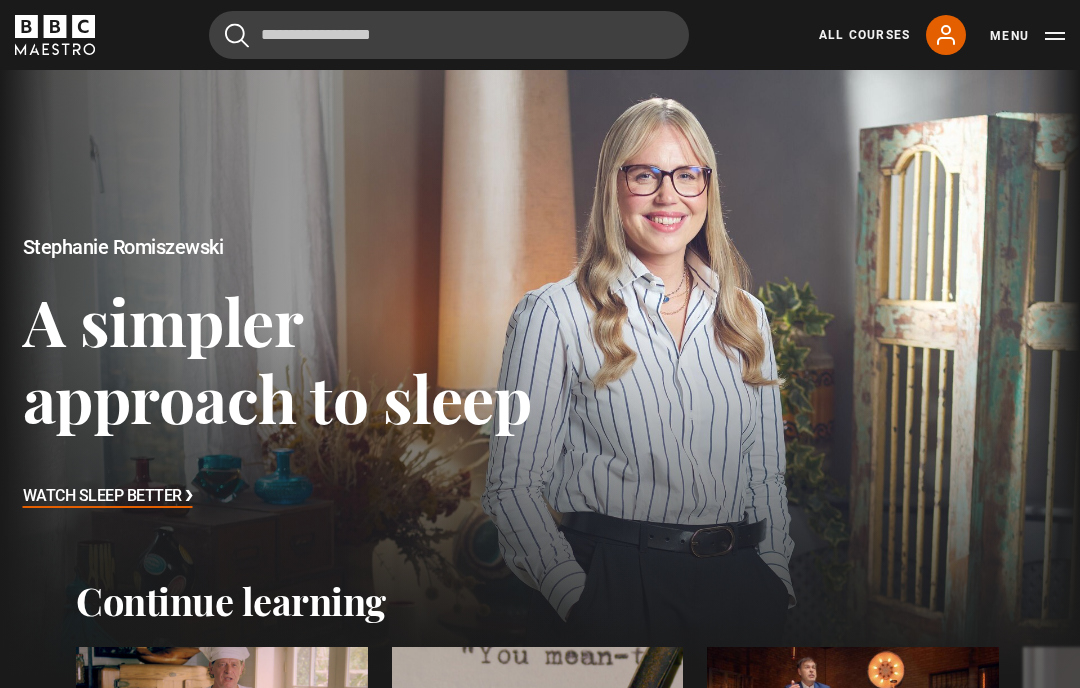click on "Watch
Sleep Better ❯" at bounding box center (108, 497) 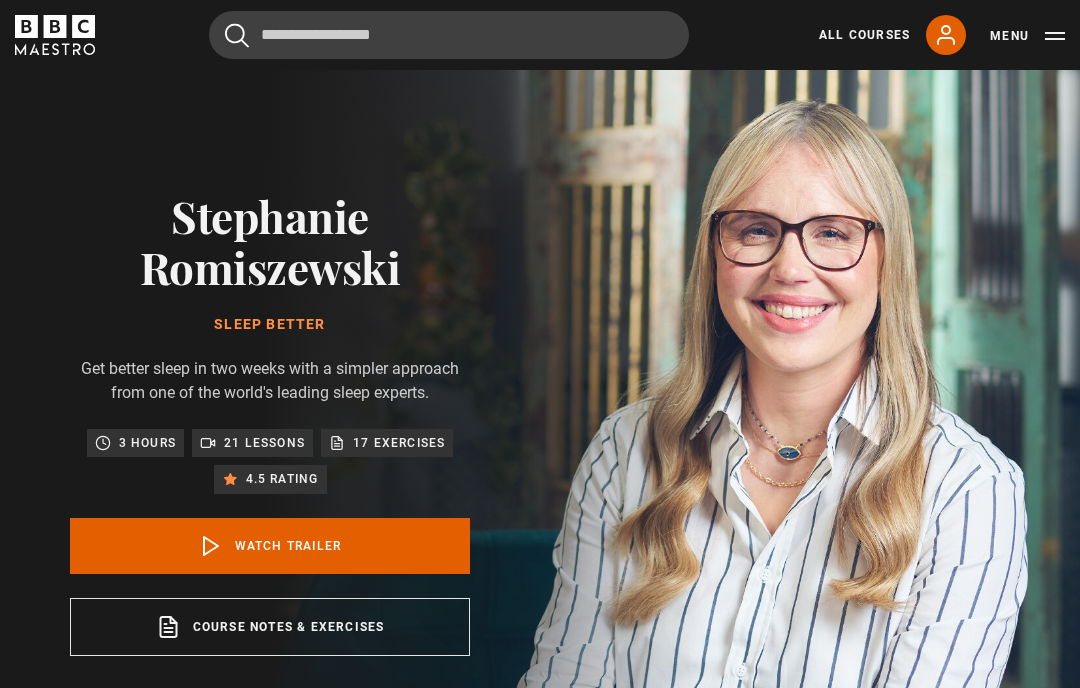 scroll, scrollTop: 0, scrollLeft: 0, axis: both 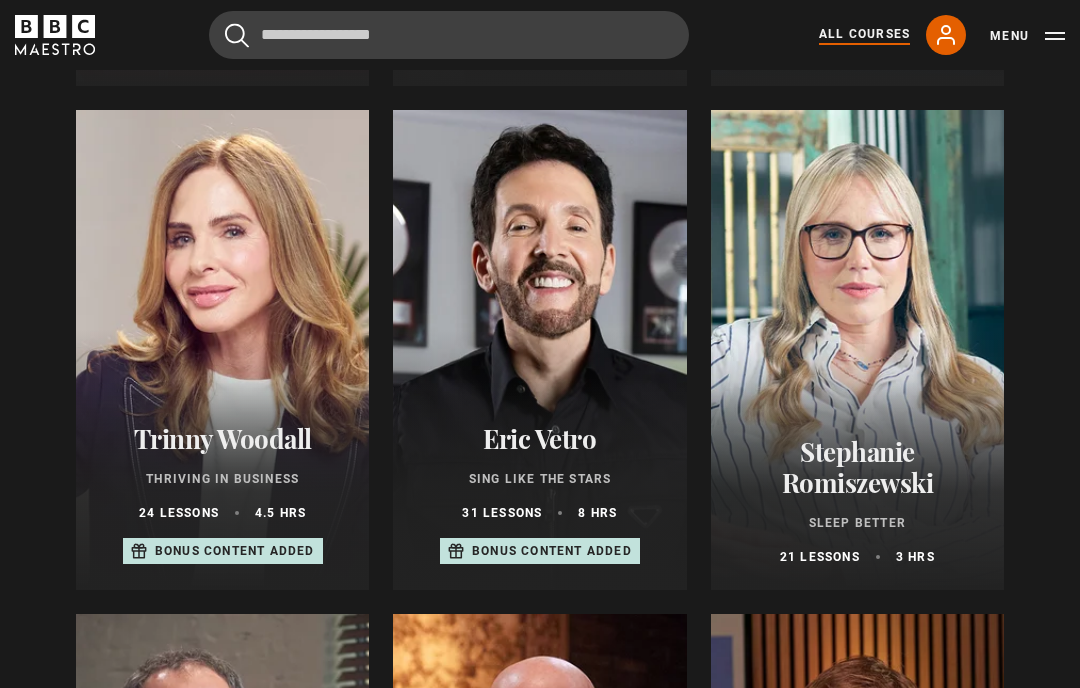 click 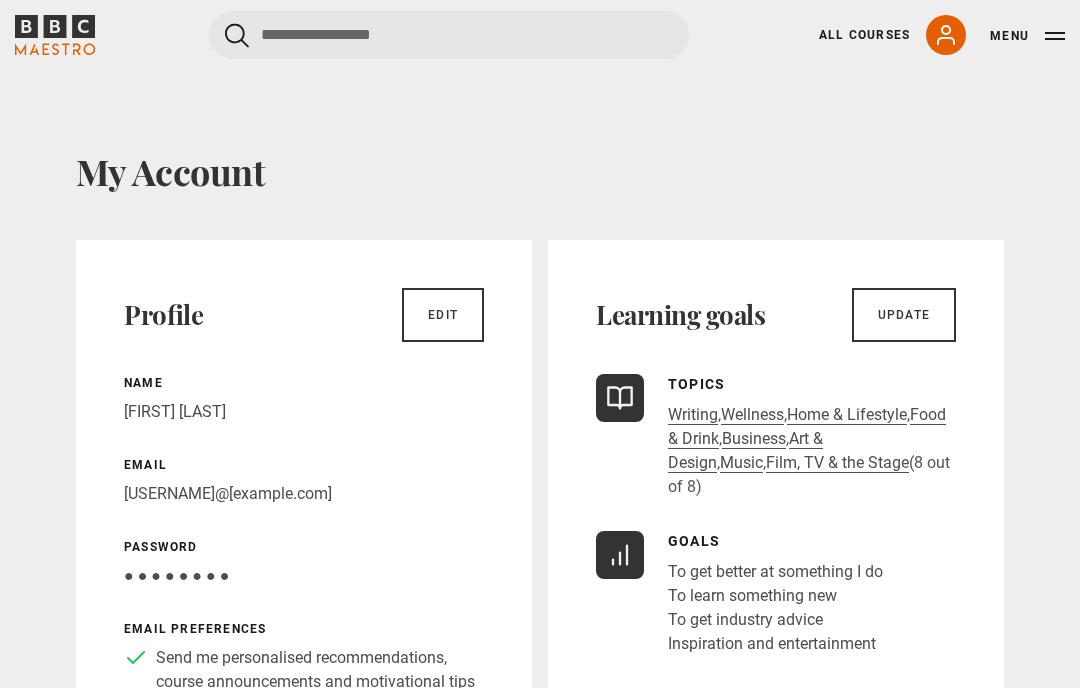 scroll, scrollTop: 0, scrollLeft: 0, axis: both 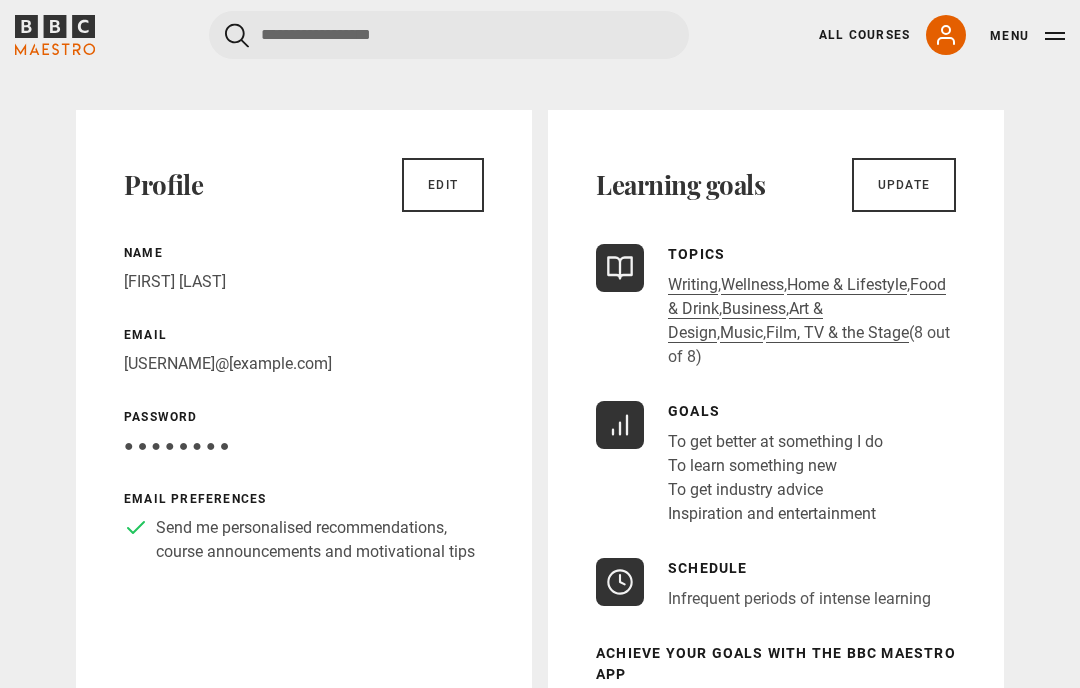 click on "Edit" at bounding box center (443, 185) 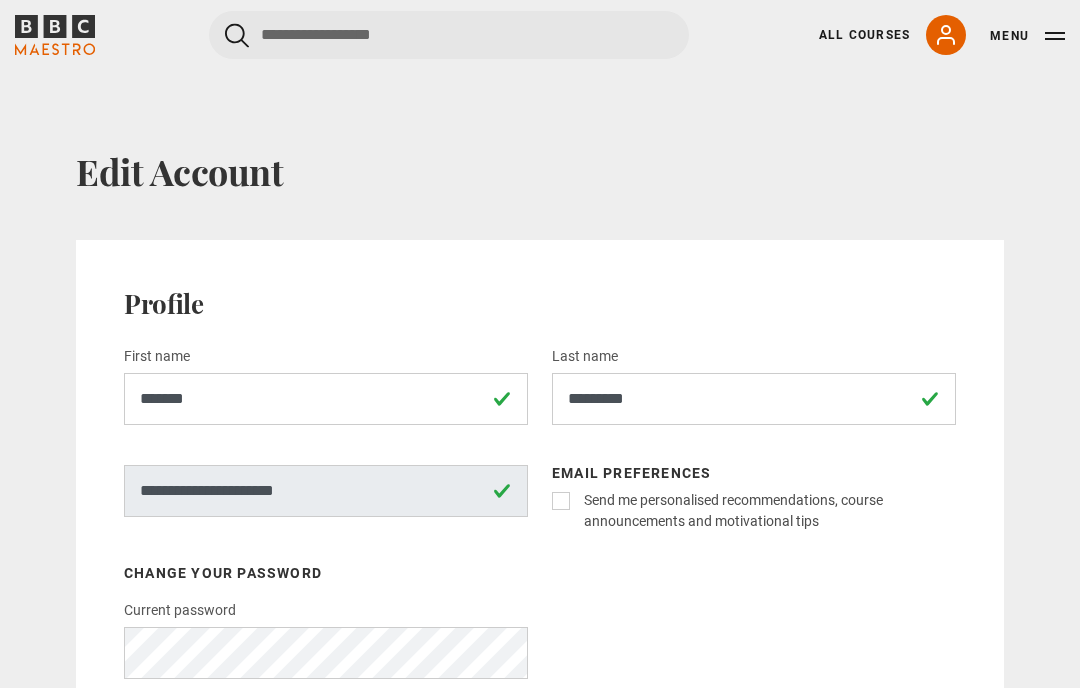 scroll, scrollTop: 0, scrollLeft: 0, axis: both 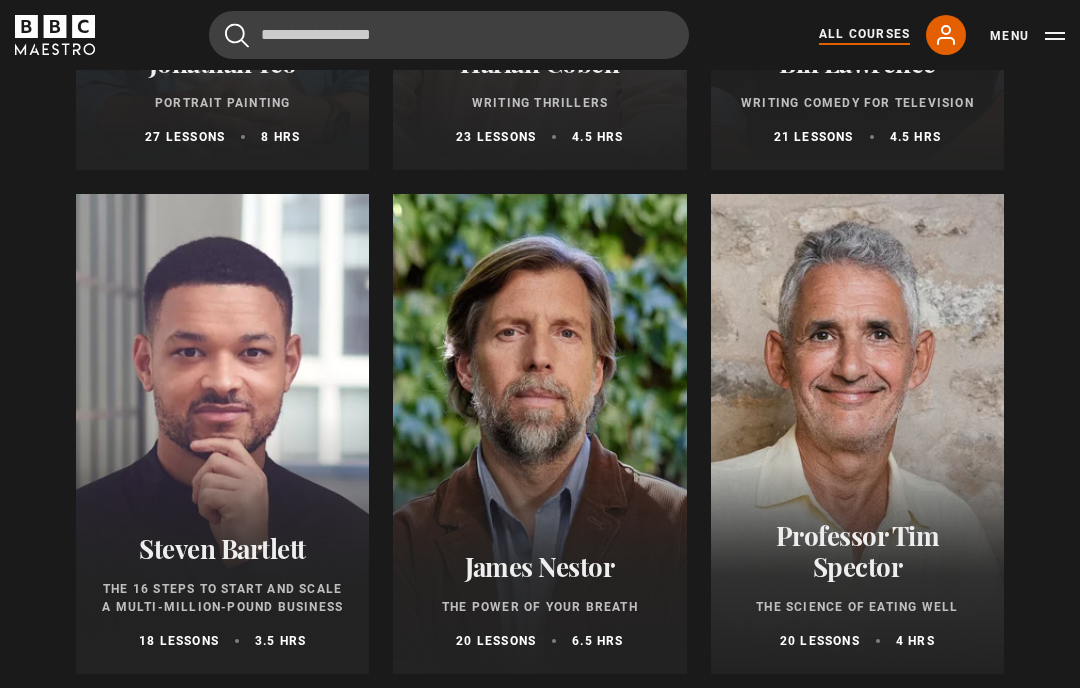 click on "Steven Bartlett" at bounding box center [222, 548] 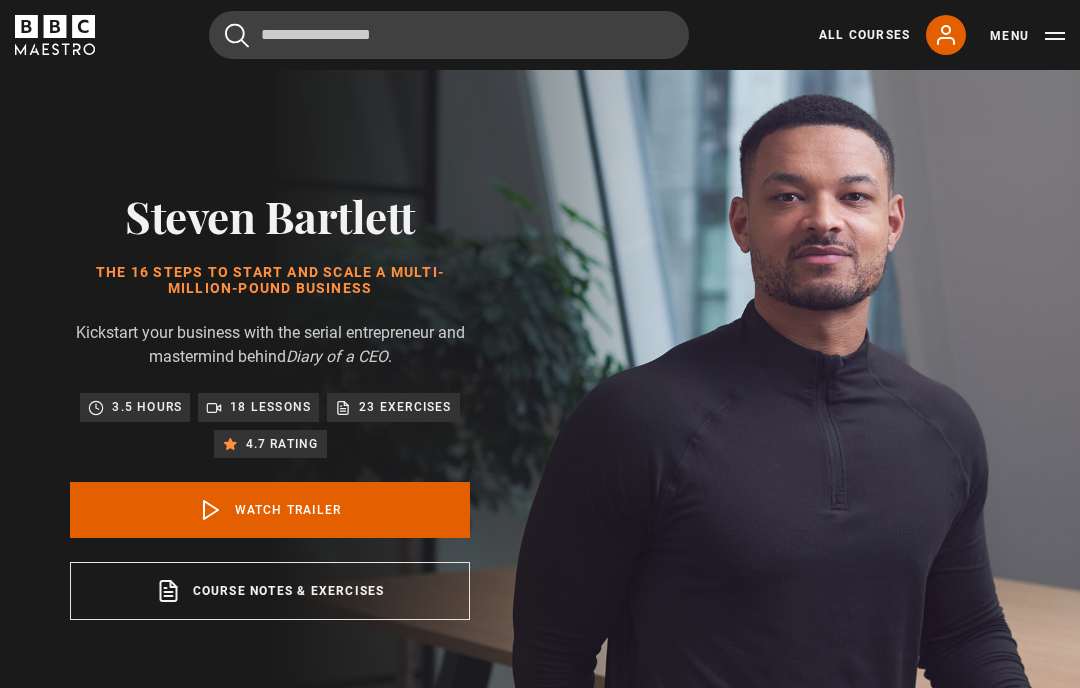 scroll, scrollTop: 0, scrollLeft: 0, axis: both 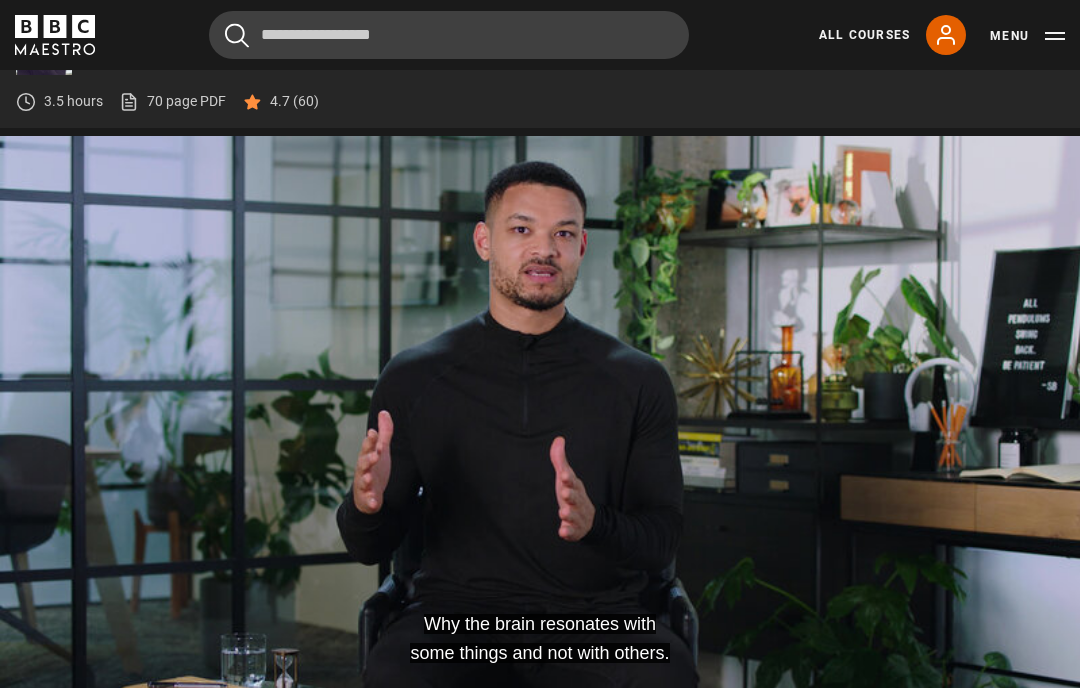 click on "Why the brain resonates with
some things and not with others. Video Player is loading. Play Lesson Start and Scale a Business Introduction 10s Skip Back 10 seconds Pause 10s Skip Forward 10 seconds Loaded :  96.82% Pause Mute Current Time  1:50 - Duration  2:14
Steven Bartlett
Lesson 1
Start and Scale a Business Introduction
1x Playback Rate 2x 1.5x 1x , selected 0.5x Captions captions off English  Captions , selected This is a modal window.
Lesson Completed
Up next
Know Your Origin Story
Cancel
Do you want to save this lesson?" at bounding box center [540, 440] 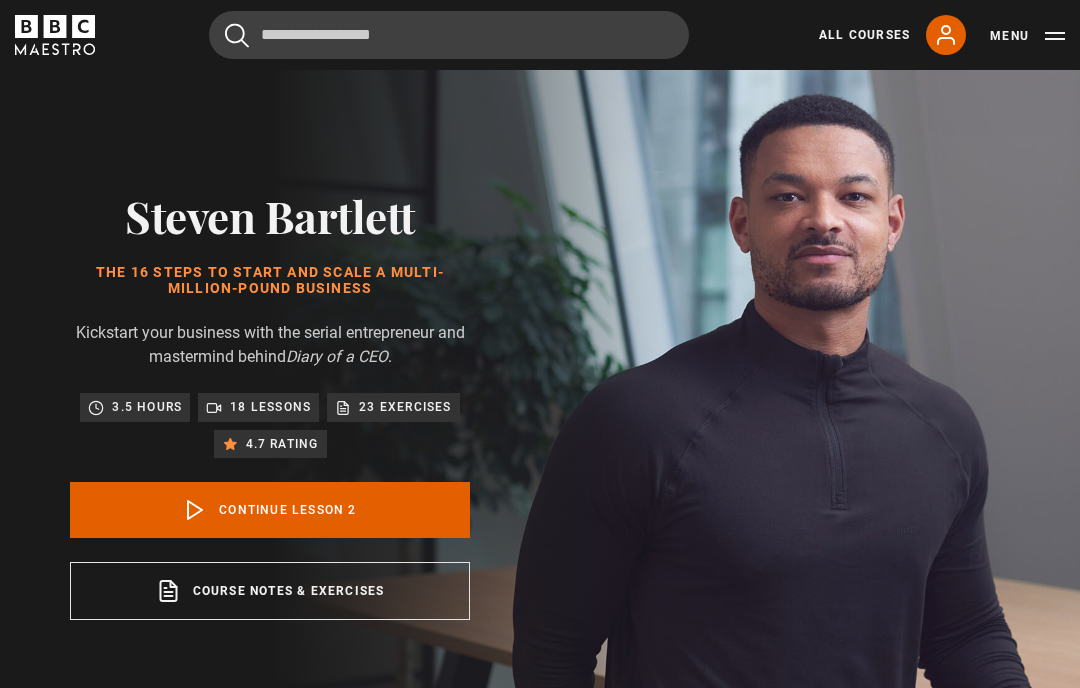 scroll, scrollTop: 771, scrollLeft: 0, axis: vertical 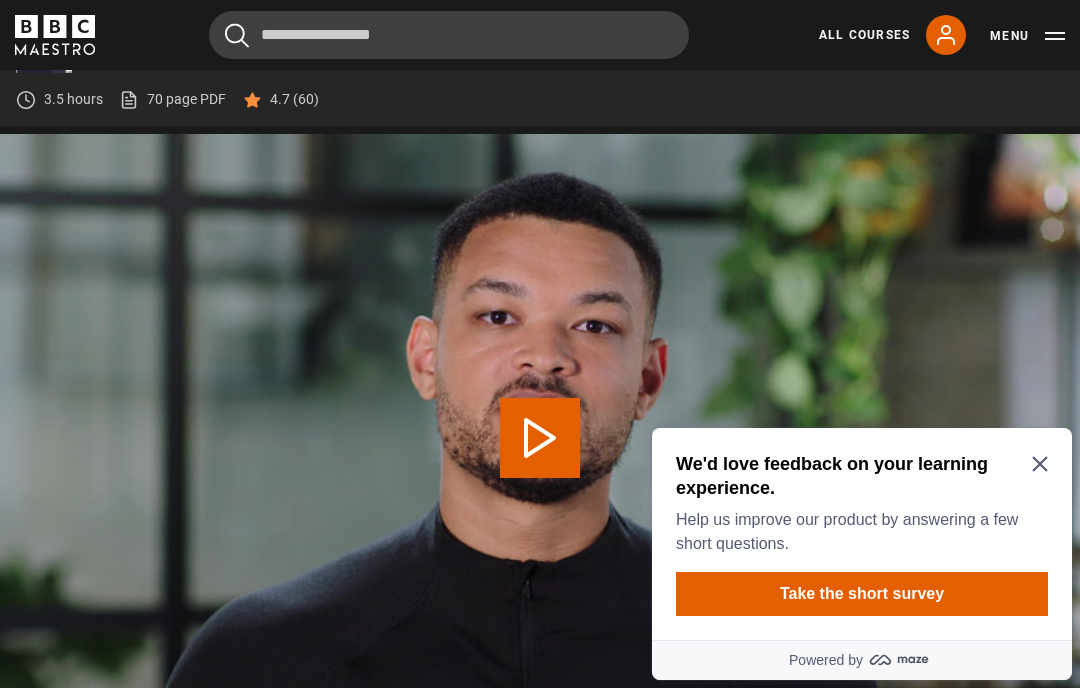 click 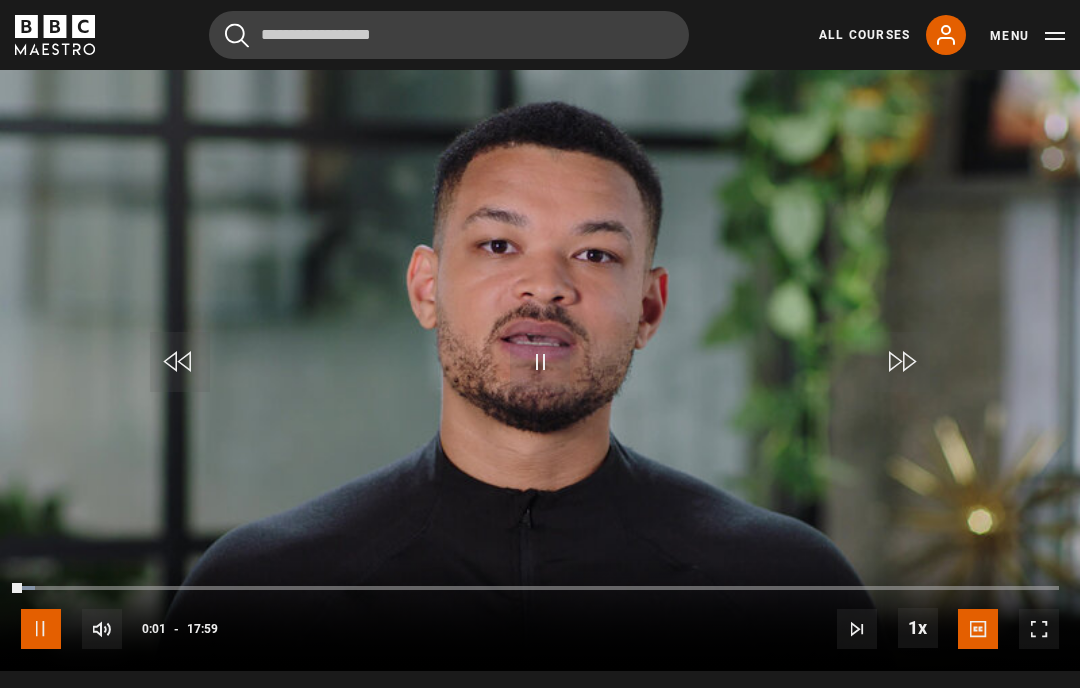 scroll, scrollTop: 838, scrollLeft: 0, axis: vertical 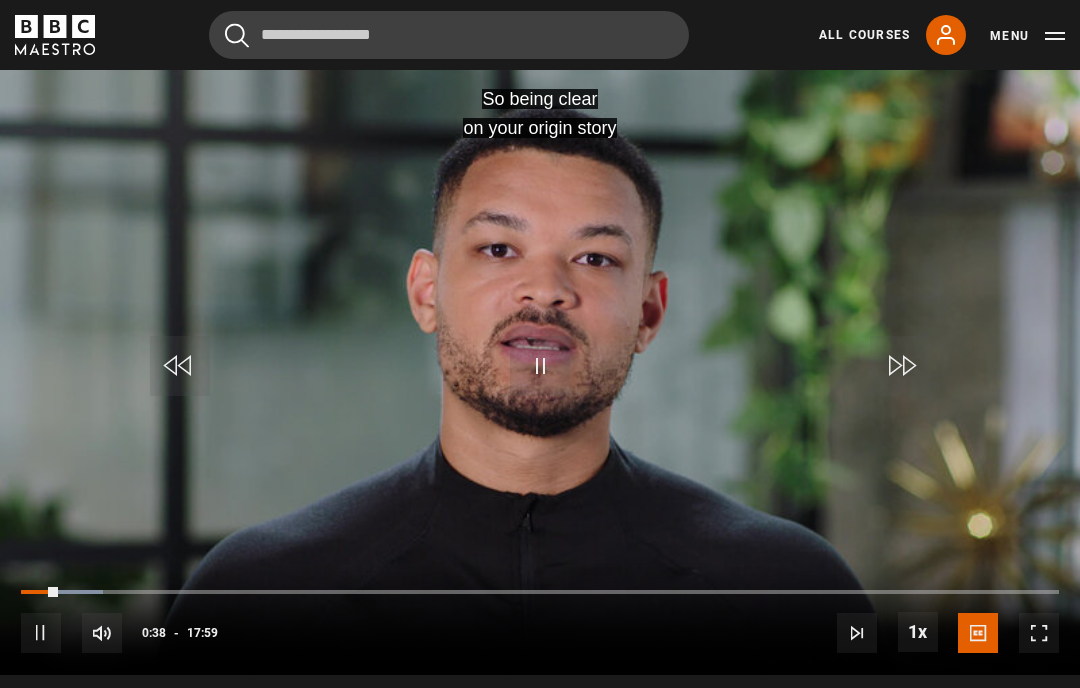click on "So being clear
on your origin story Video Player is loading. Play Lesson Know Your Origin Story 10s Skip Back 10 seconds Pause 10s Skip Forward 10 seconds Loaded :  7.88% Pause Mute Current Time  0:38 - Duration  17:59
Steven Bartlett
Lesson 2
Know Your Origin Story
1x Playback Rate 2x 1.5x 1x , selected 0.5x Captions captions off English  Captions , selected This is a modal window.
Lesson Completed
Up next
Get Started
Cancel
Do you want to save this lesson?
Save lesson
Rewatch" at bounding box center (540, 371) 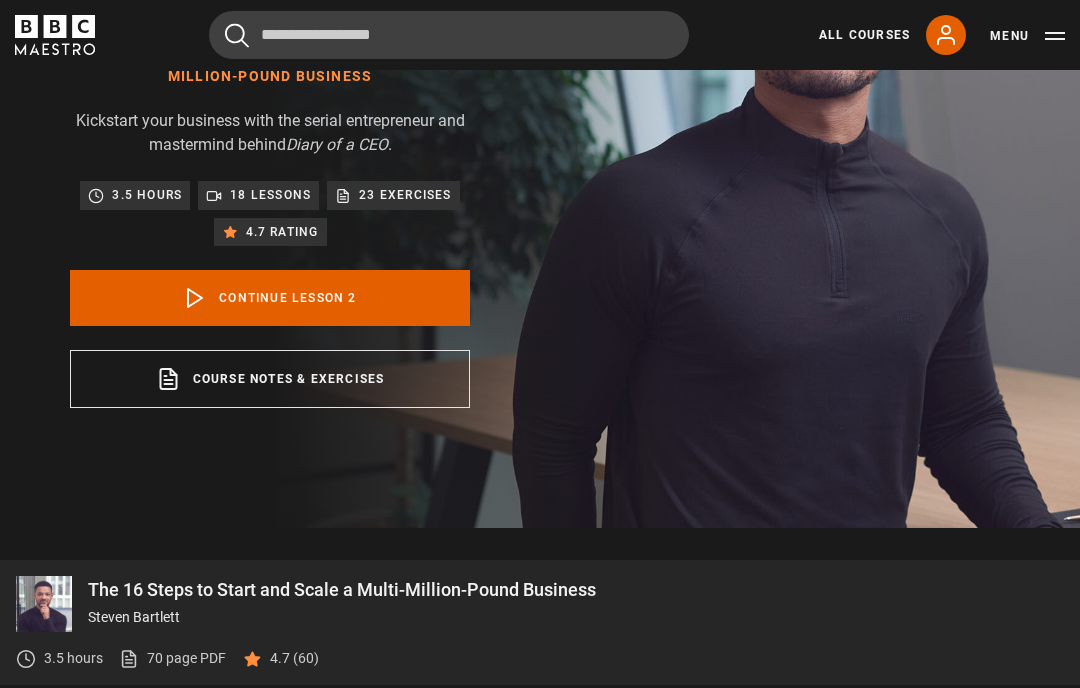 scroll, scrollTop: 178, scrollLeft: 0, axis: vertical 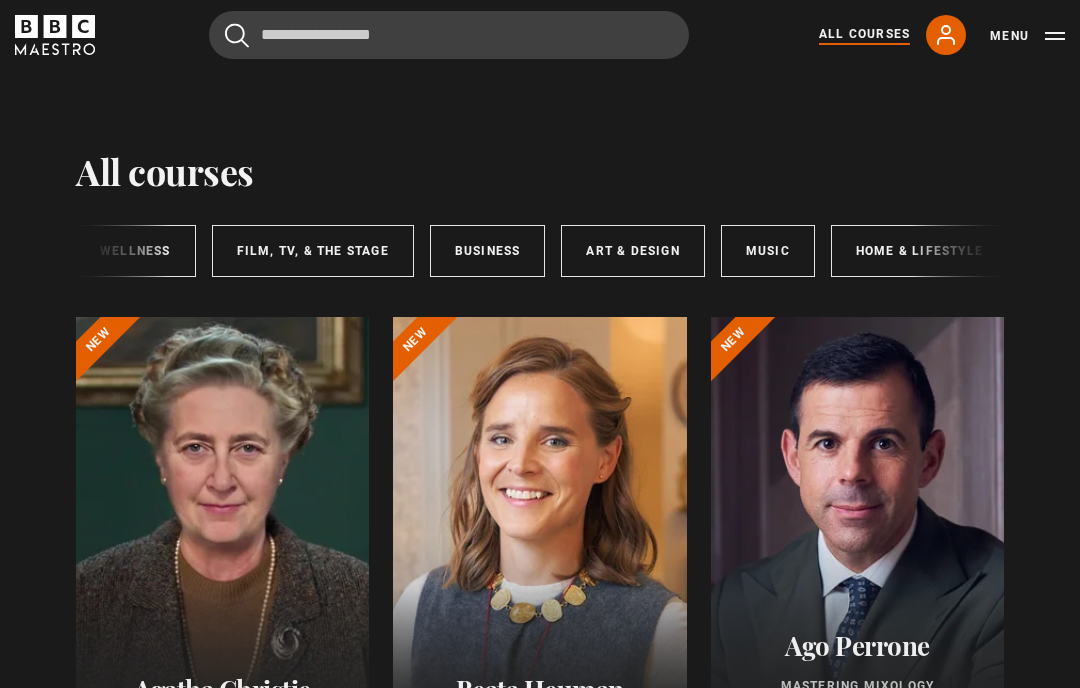 click on "Business" at bounding box center (488, 251) 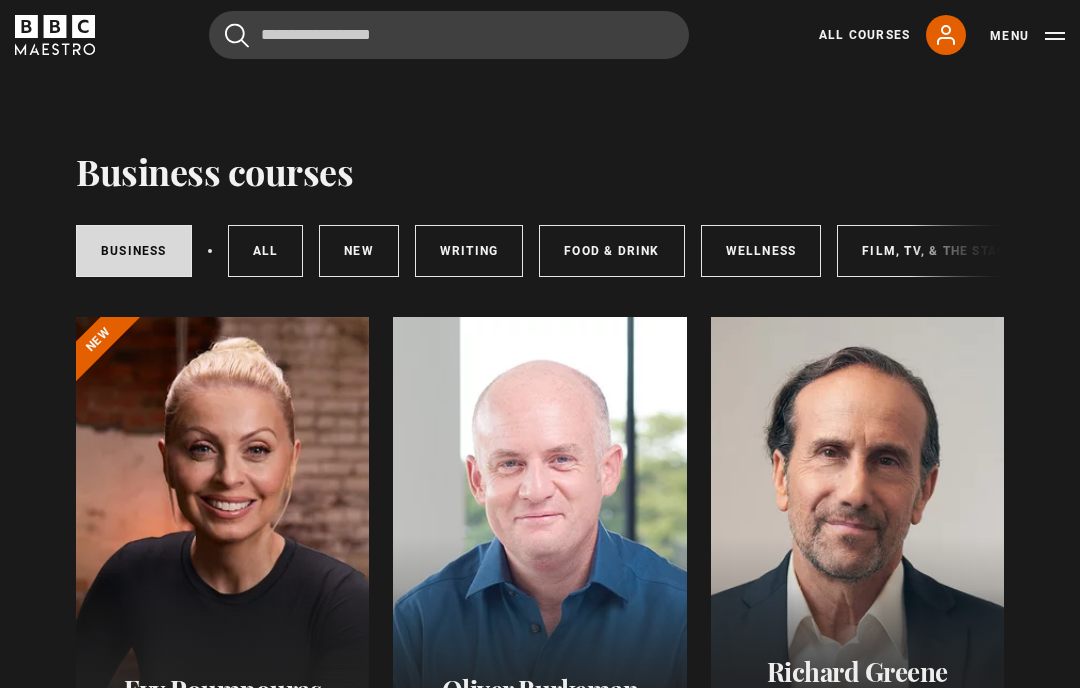 scroll, scrollTop: 0, scrollLeft: 0, axis: both 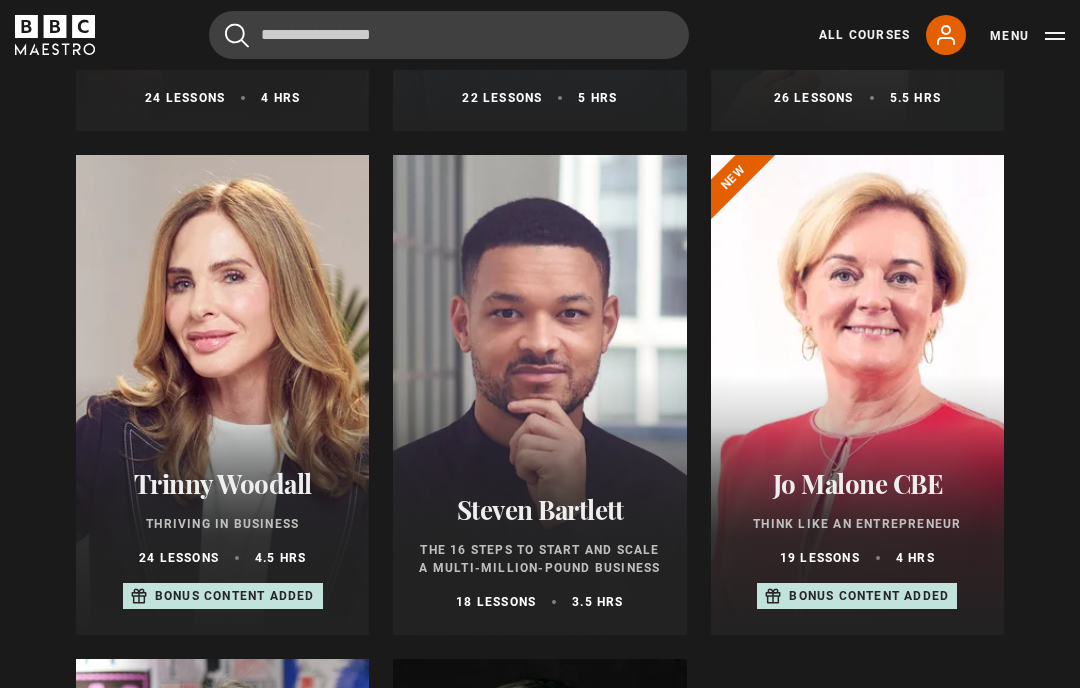 click on "Jo Malone CBE" at bounding box center (857, 483) 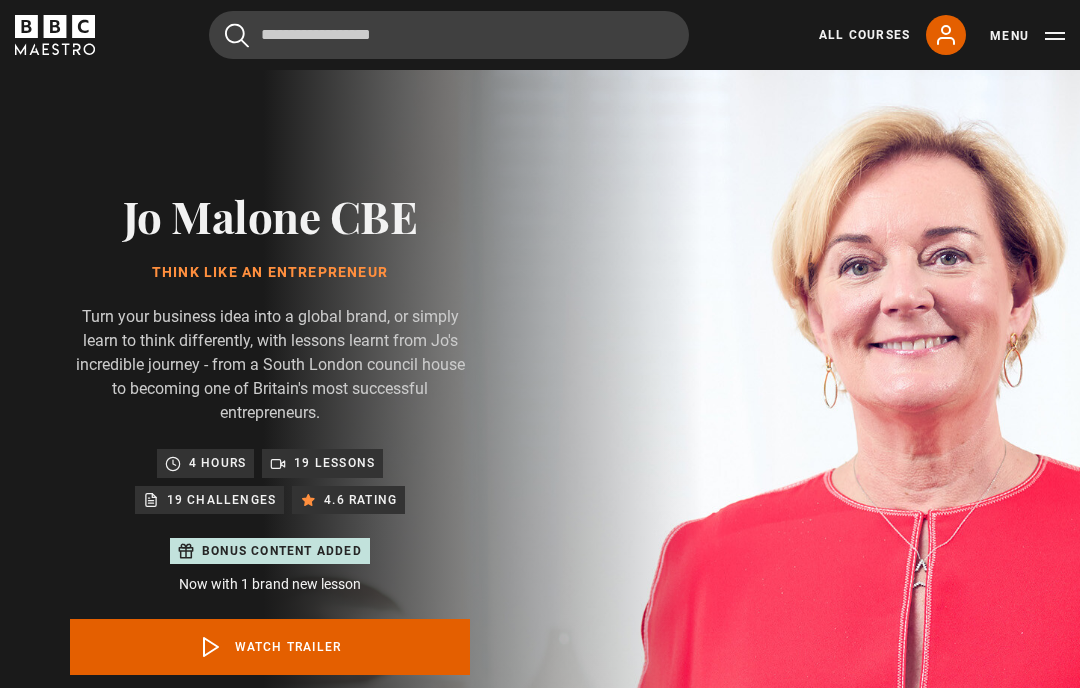 scroll, scrollTop: 0, scrollLeft: 0, axis: both 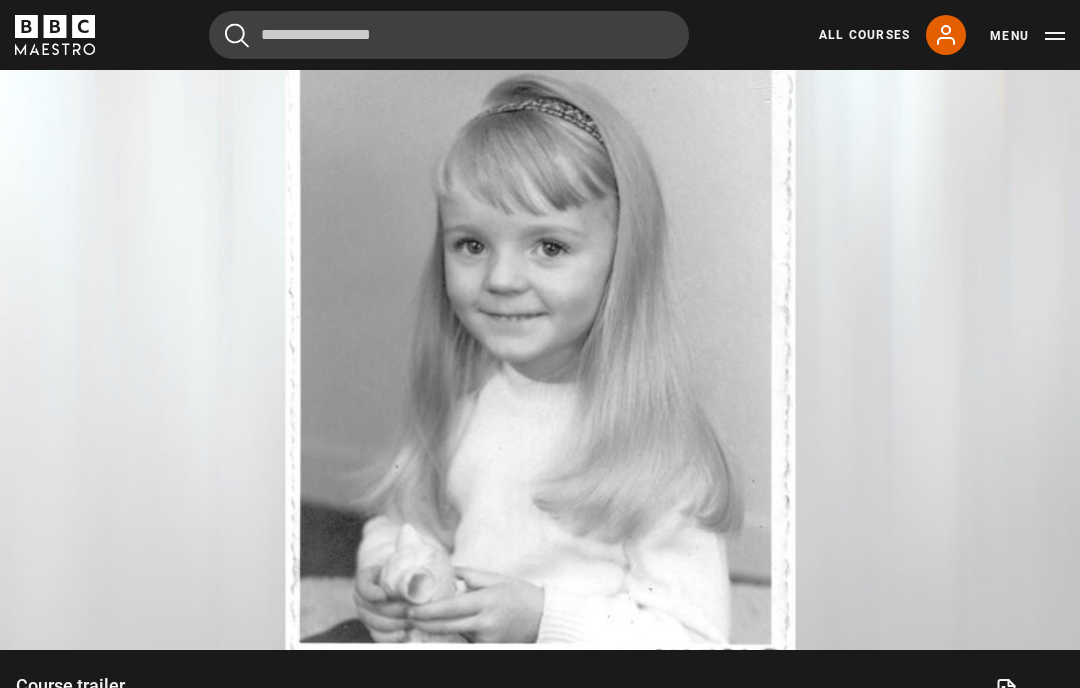 click on "Video Player is loading. Play Video 10s Skip Back 10 seconds Pause 10s Skip Forward 10 seconds Loaded :  89.46% Pause Mute Current Time  1:35 - Duration  2:42 1x Playback Rate 2x 1.5x 1x , selected 0.5x Captions captions off English  Captions , selected This is a modal window.
Lesson Completed
Up next
Introduction
Cancel
Rewatch
Rewatch
Play next
Play next" at bounding box center (540, 346) 